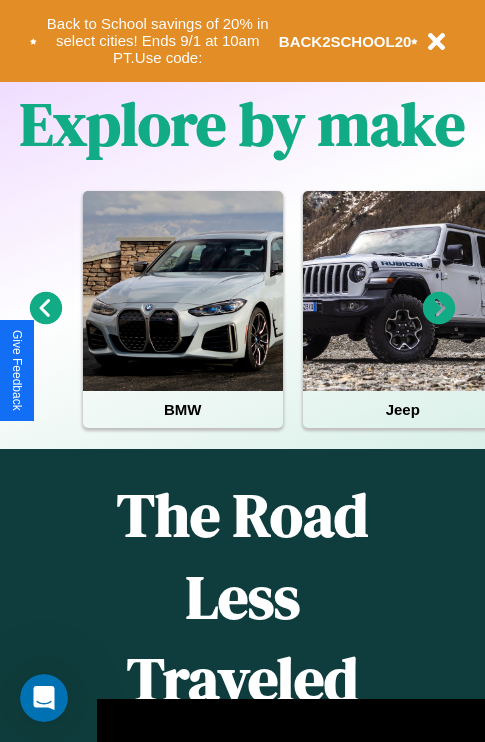 scroll, scrollTop: 0, scrollLeft: 0, axis: both 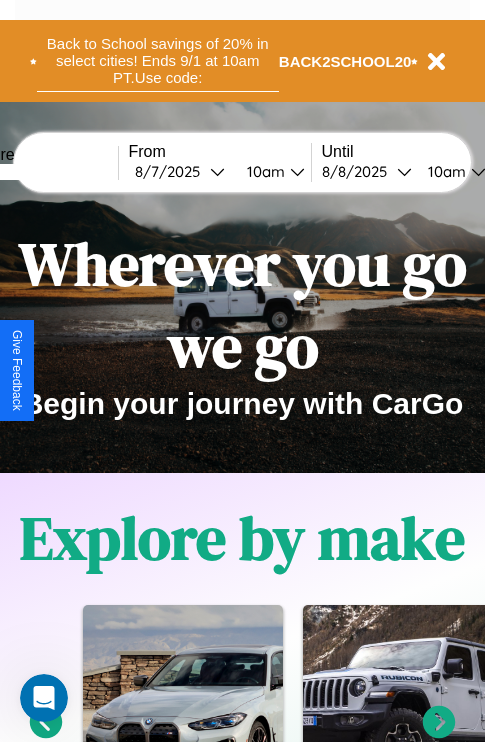 click on "Back to School savings of 20% in select cities! Ends 9/1 at 10am PT.  Use code:" at bounding box center [158, 61] 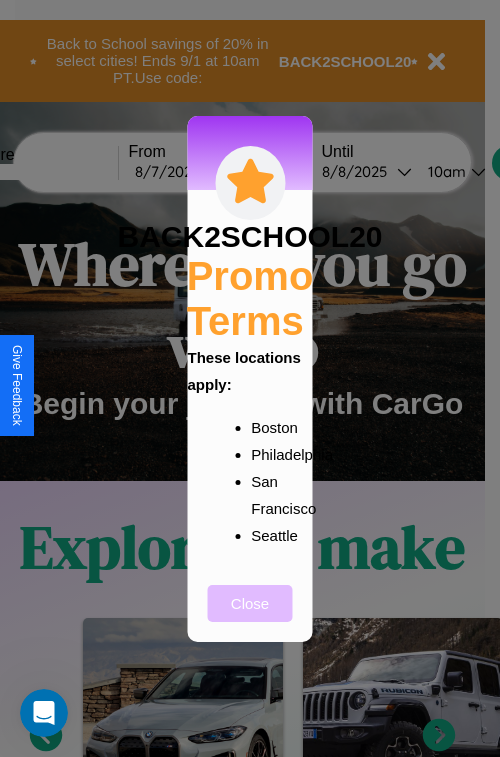 click on "Close" at bounding box center (250, 603) 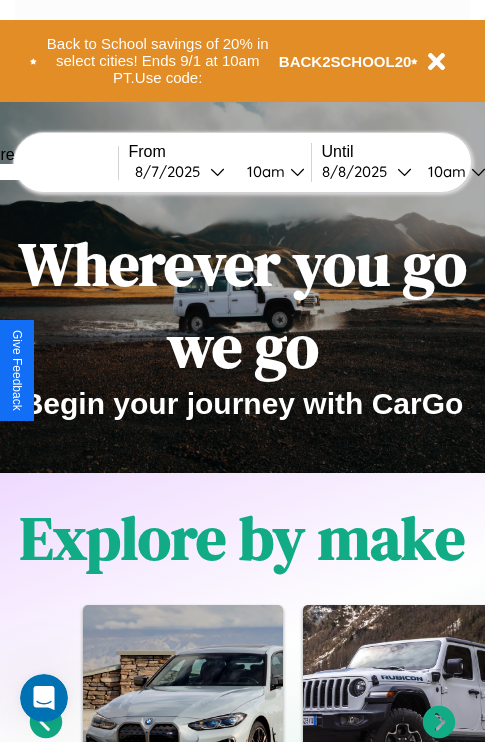 click at bounding box center [43, 172] 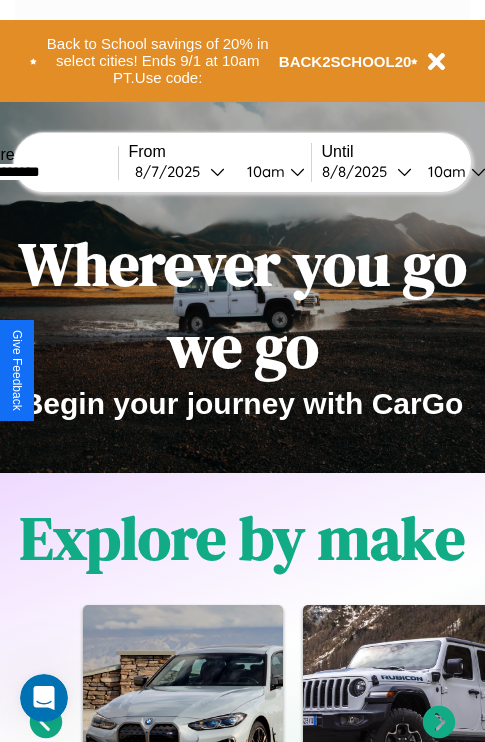 type on "**********" 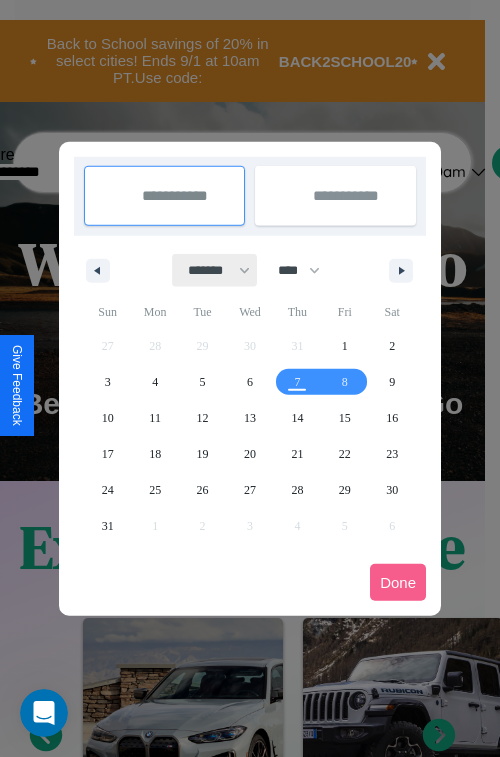 click on "******* ******** ***** ***** *** **** **** ****** ********* ******* ******** ********" at bounding box center [215, 270] 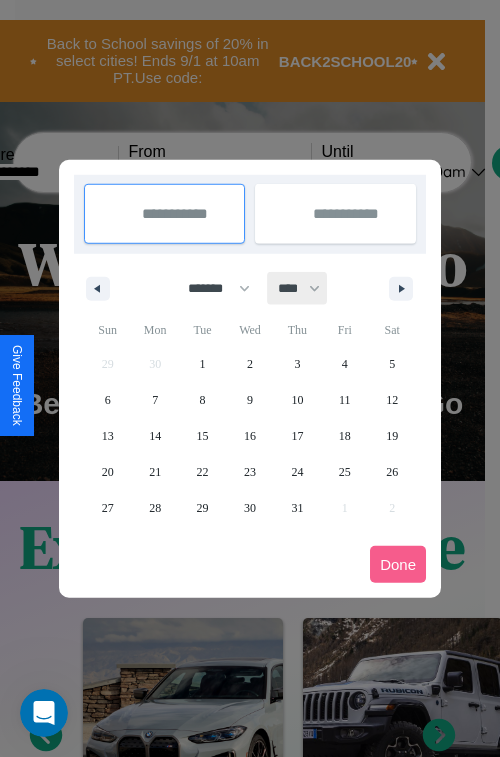 click on "**** **** **** **** **** **** **** **** **** **** **** **** **** **** **** **** **** **** **** **** **** **** **** **** **** **** **** **** **** **** **** **** **** **** **** **** **** **** **** **** **** **** **** **** **** **** **** **** **** **** **** **** **** **** **** **** **** **** **** **** **** **** **** **** **** **** **** **** **** **** **** **** **** **** **** **** **** **** **** **** **** **** **** **** **** **** **** **** **** **** **** **** **** **** **** **** **** **** **** **** **** **** **** **** **** **** **** **** **** **** **** **** **** **** **** **** **** **** **** **** ****" at bounding box center (298, 288) 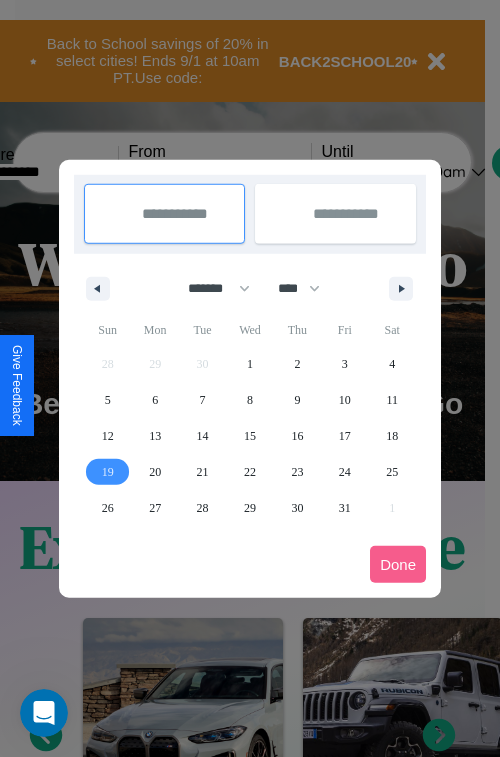 click on "19" at bounding box center [108, 472] 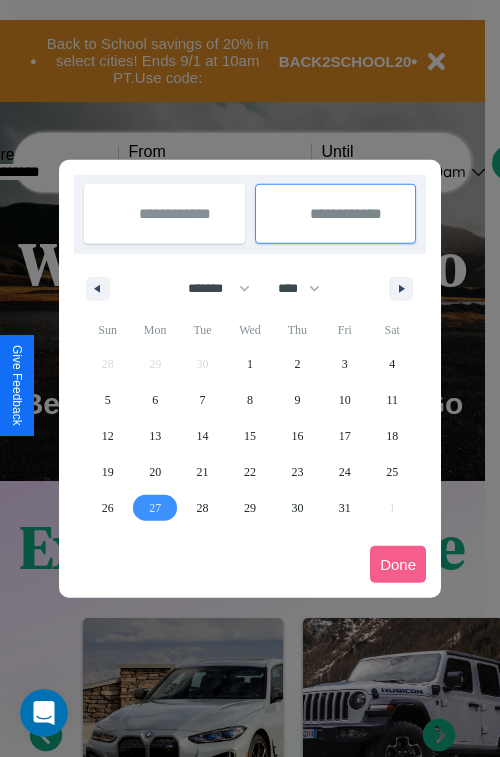 click on "27" at bounding box center (155, 508) 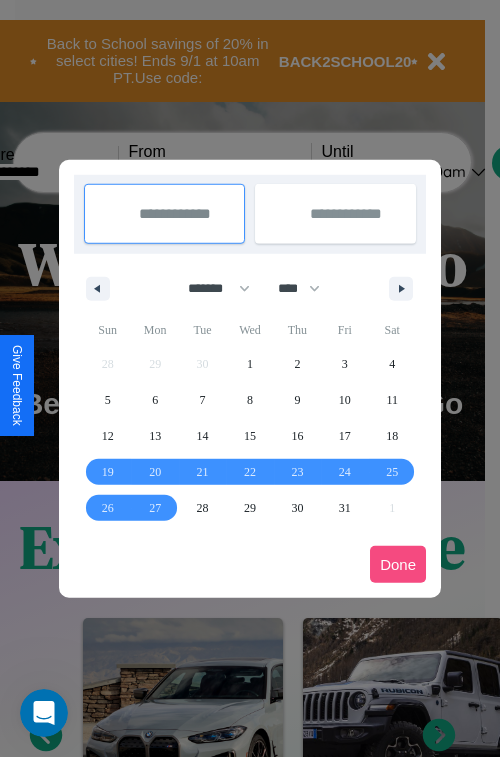 click on "Done" at bounding box center [398, 564] 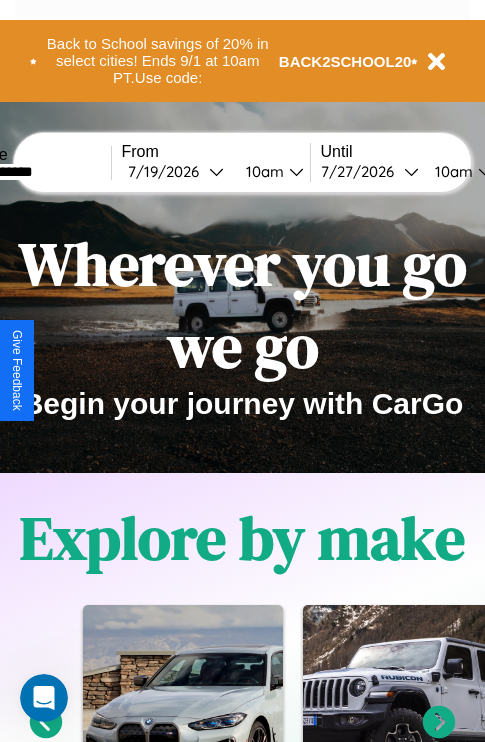scroll, scrollTop: 0, scrollLeft: 75, axis: horizontal 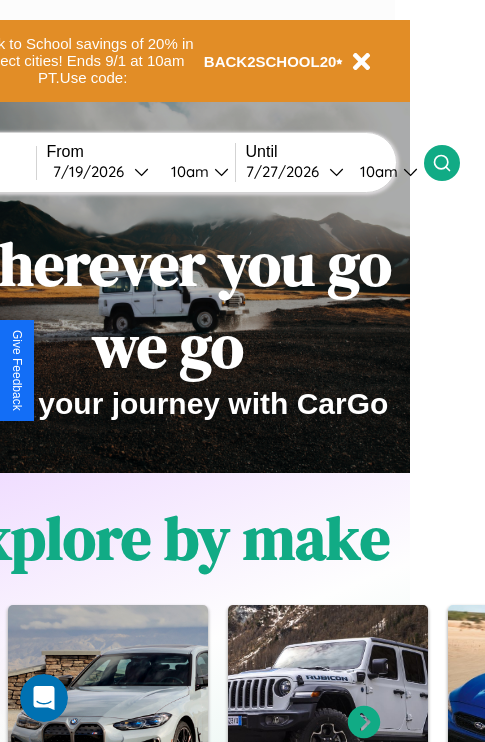 click 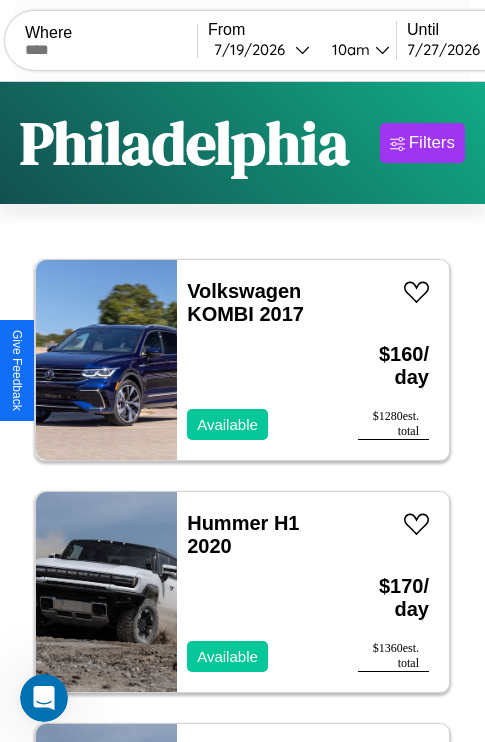 scroll, scrollTop: 95, scrollLeft: 0, axis: vertical 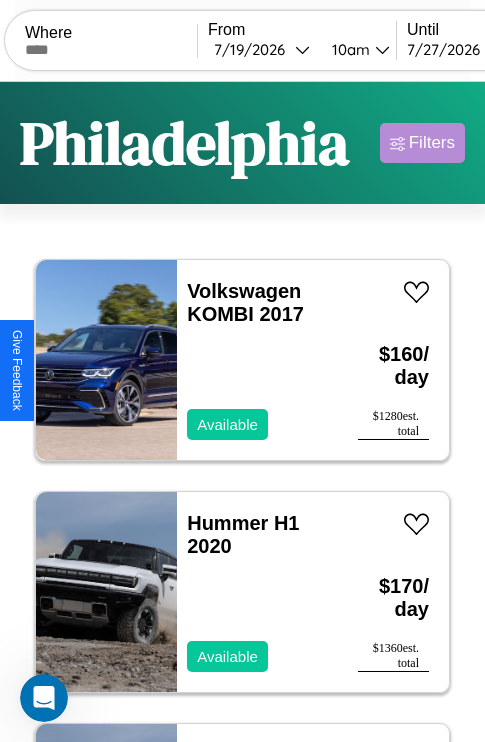 click on "Filters" at bounding box center (432, 143) 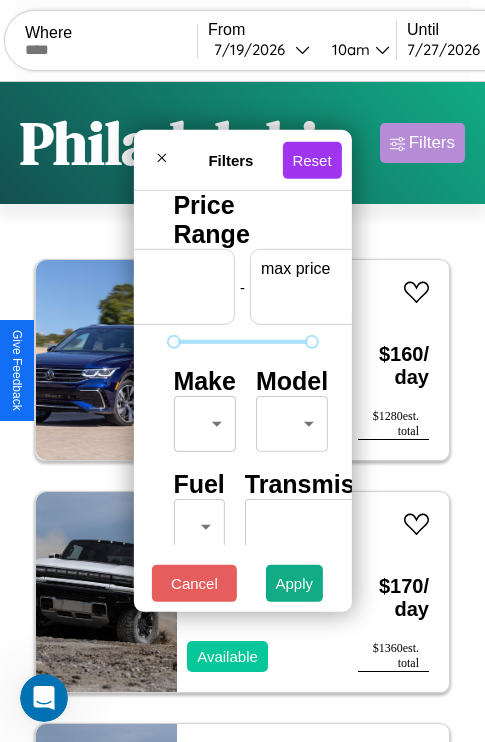 scroll, scrollTop: 0, scrollLeft: 124, axis: horizontal 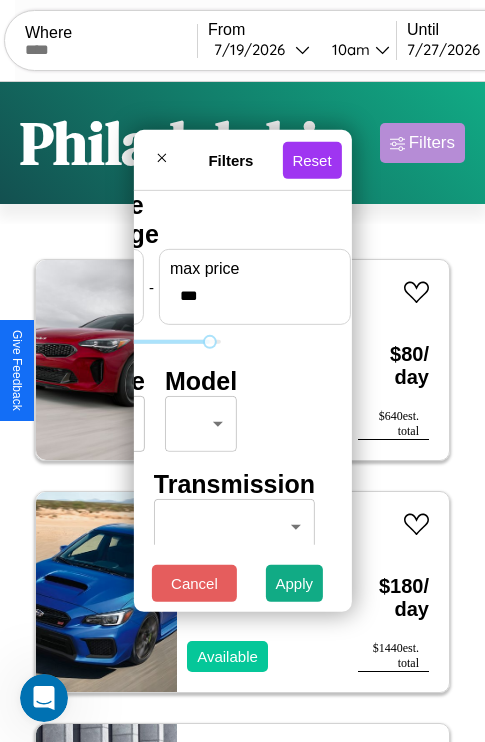 type on "***" 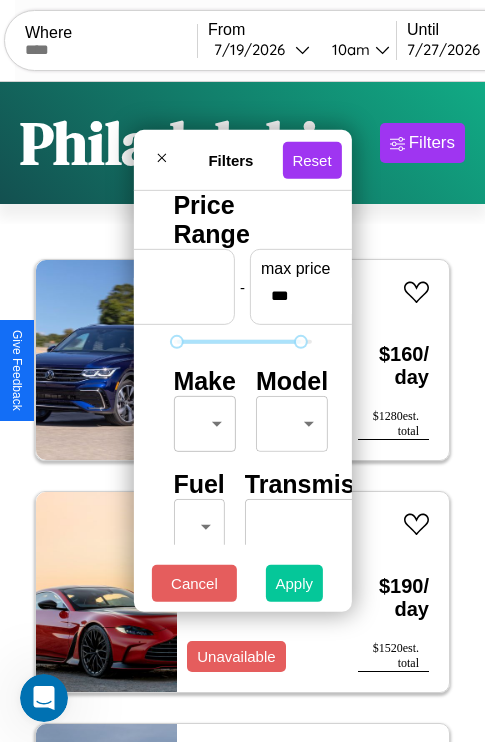 type on "**" 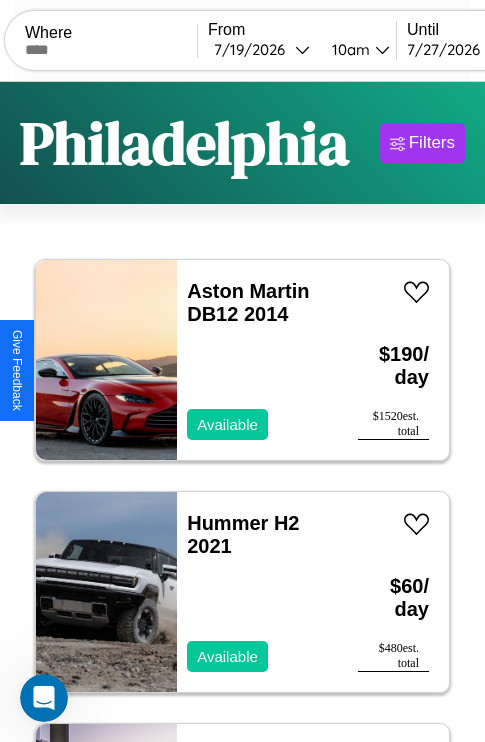 scroll, scrollTop: 95, scrollLeft: 0, axis: vertical 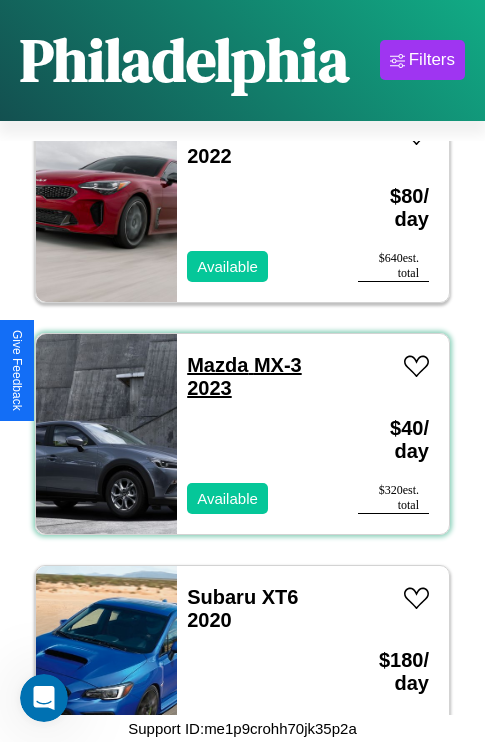 click on "Mazda   MX-3   2023" at bounding box center (244, 376) 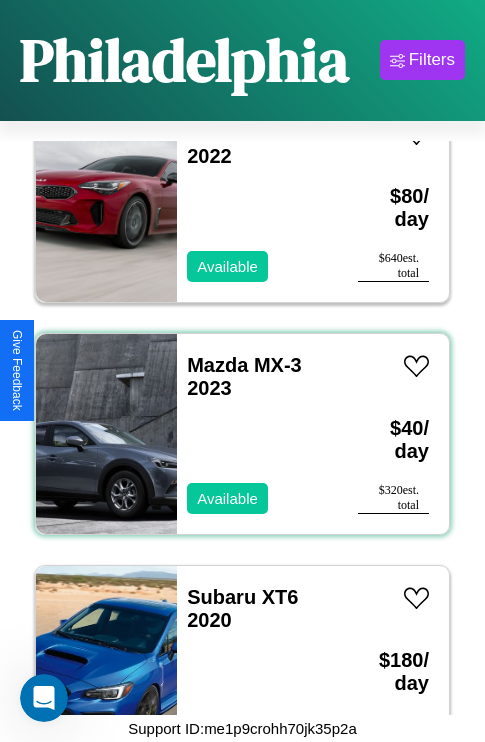 click on "Mazda   MX-3   2023 Available" at bounding box center (257, 434) 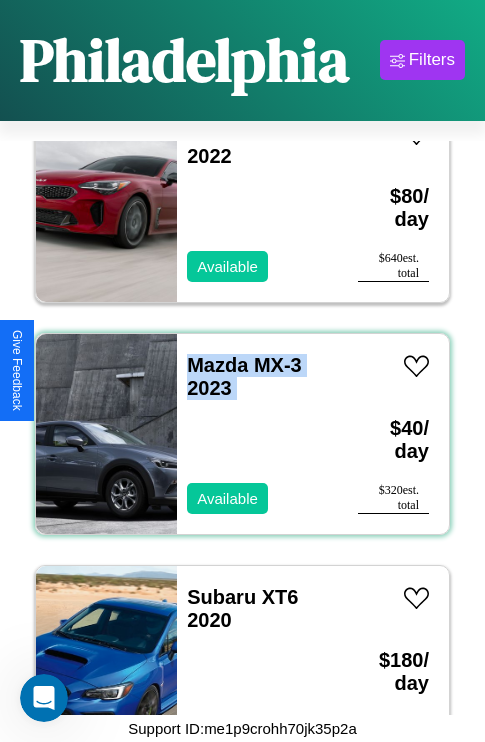 click on "Mazda   MX-3   2023 Available" at bounding box center [257, 434] 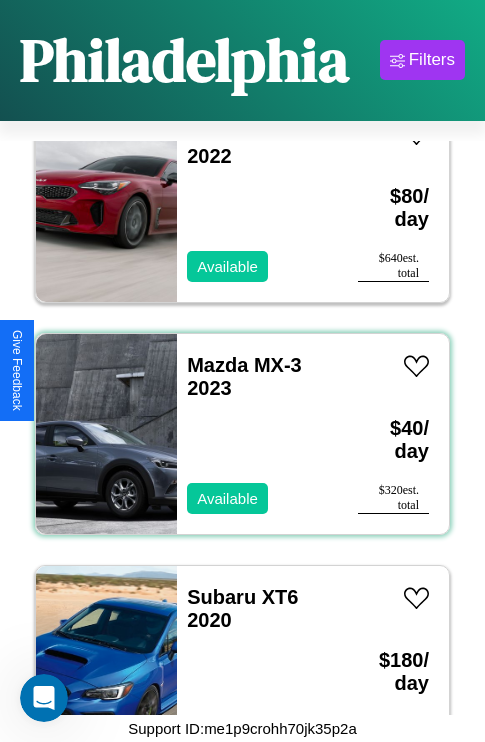 click on "Mazda   MX-3   2023 Available" at bounding box center [257, 434] 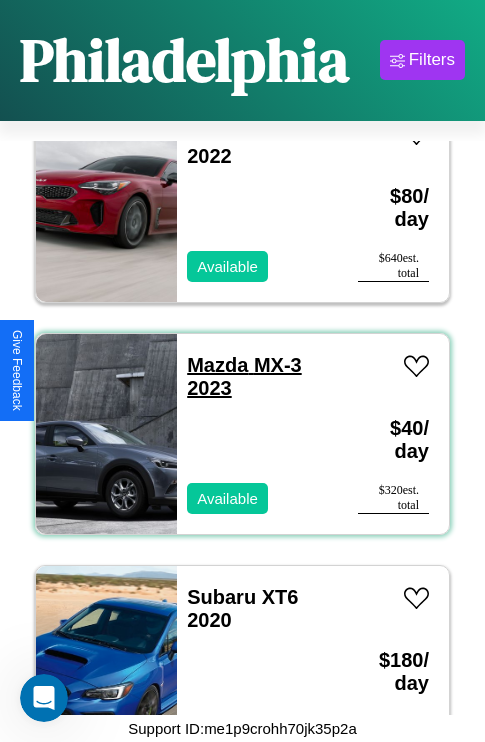 click on "Mazda   MX-3   2023" at bounding box center (244, 376) 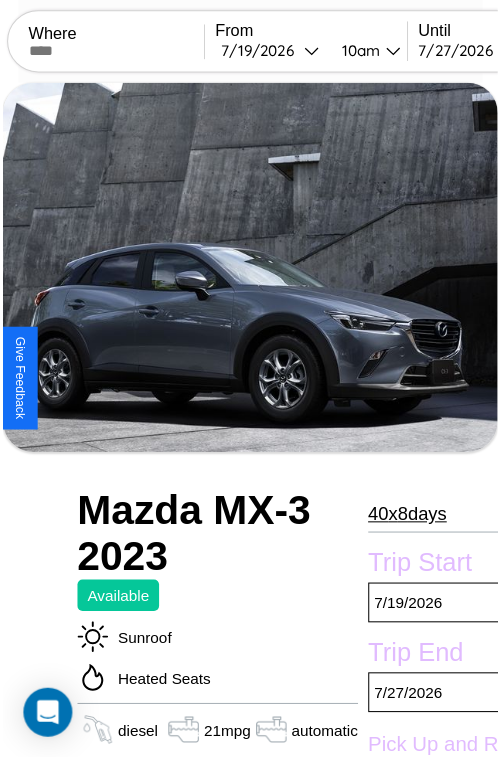 scroll, scrollTop: 219, scrollLeft: 88, axis: both 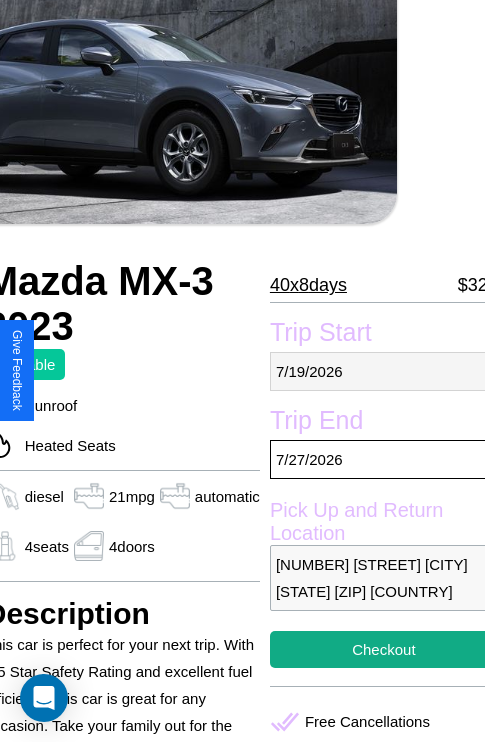 click on "7 / 19 / 2026" at bounding box center [384, 371] 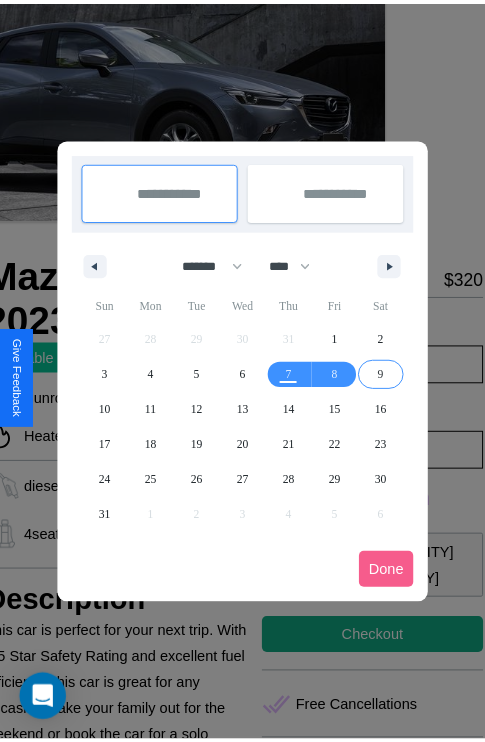 scroll, scrollTop: 0, scrollLeft: 88, axis: horizontal 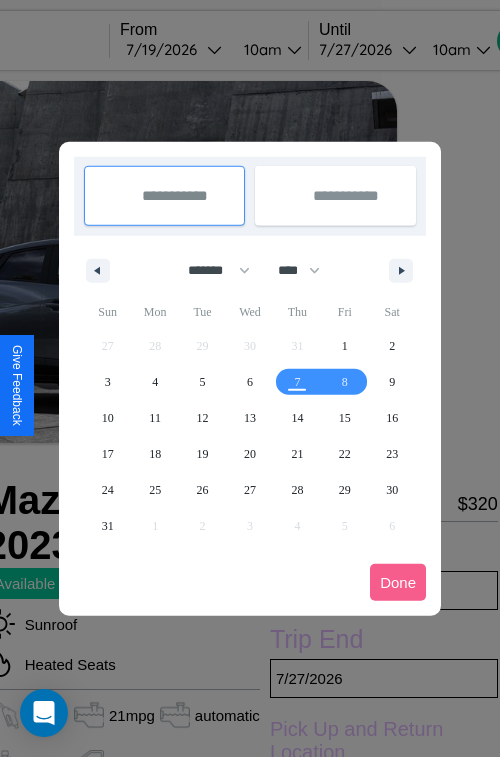 click at bounding box center [250, 378] 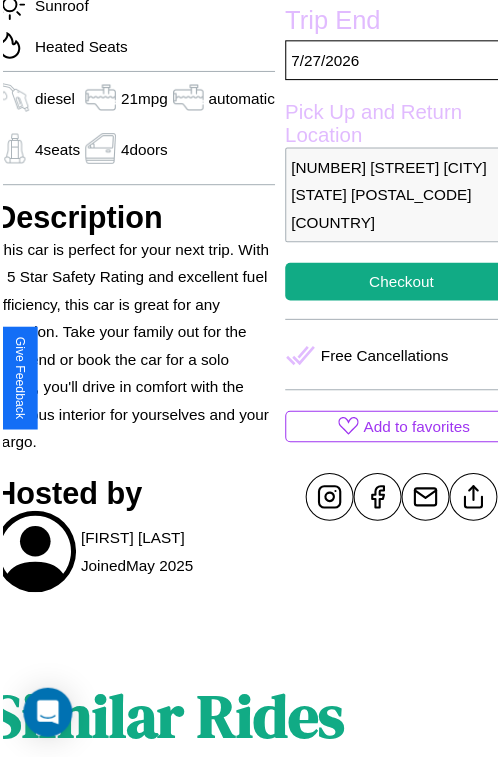 scroll, scrollTop: 666, scrollLeft: 88, axis: both 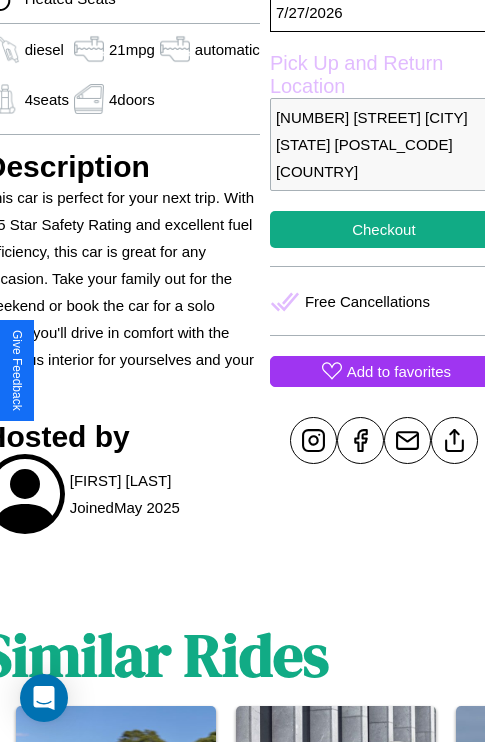 click on "Add to favorites" at bounding box center [399, 371] 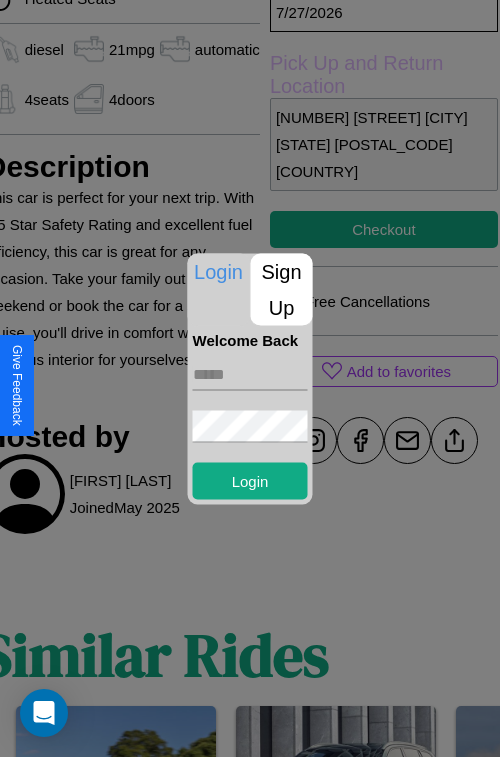 click on "Sign Up" at bounding box center (282, 289) 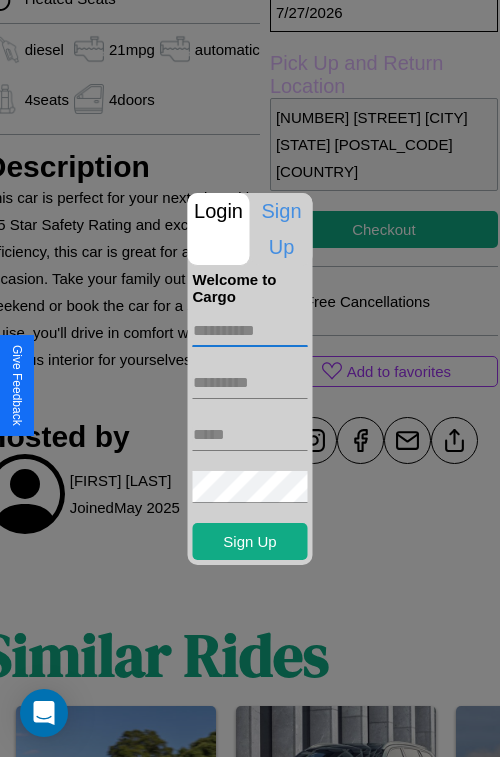 click at bounding box center (250, 331) 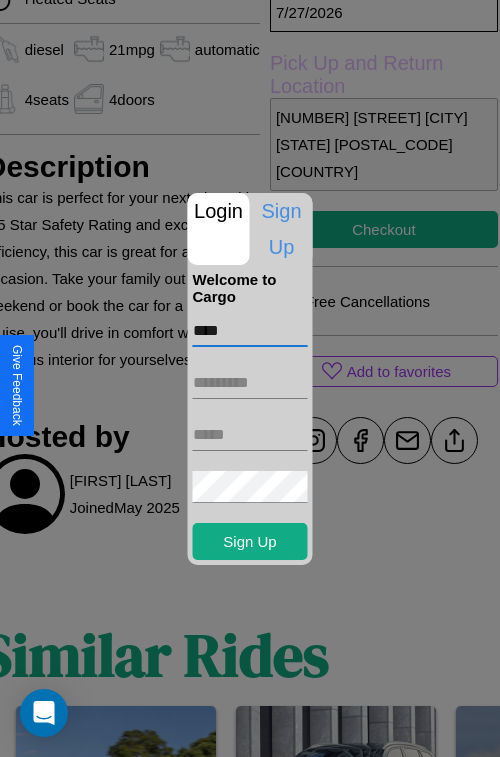 type on "****" 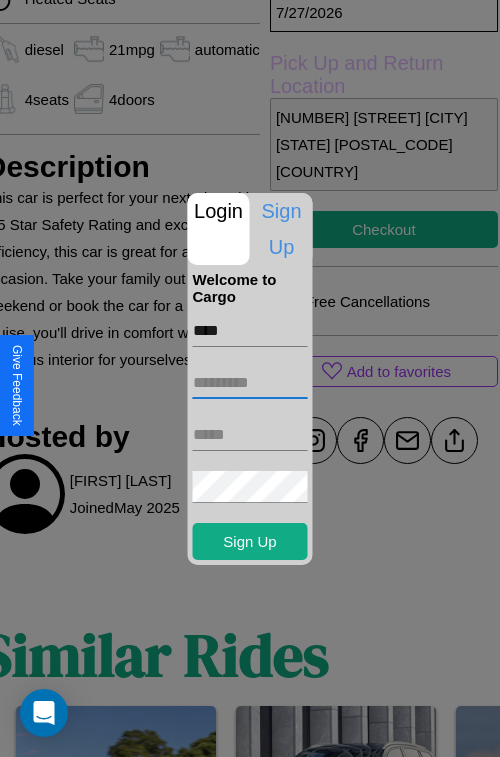 click at bounding box center [250, 383] 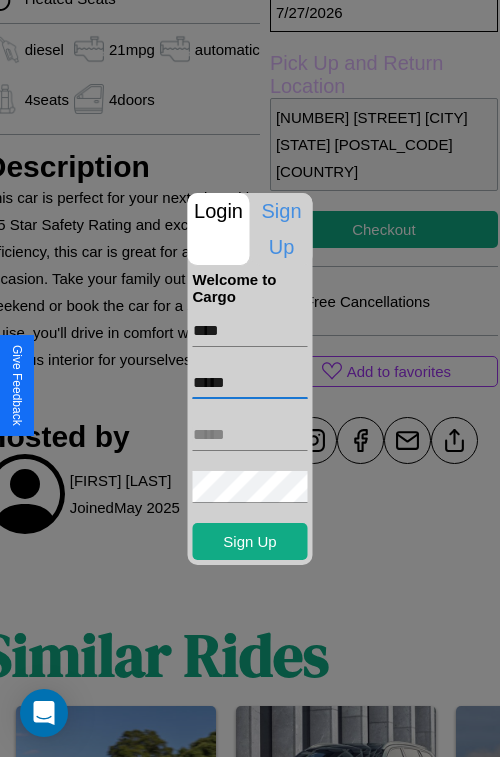 type on "*****" 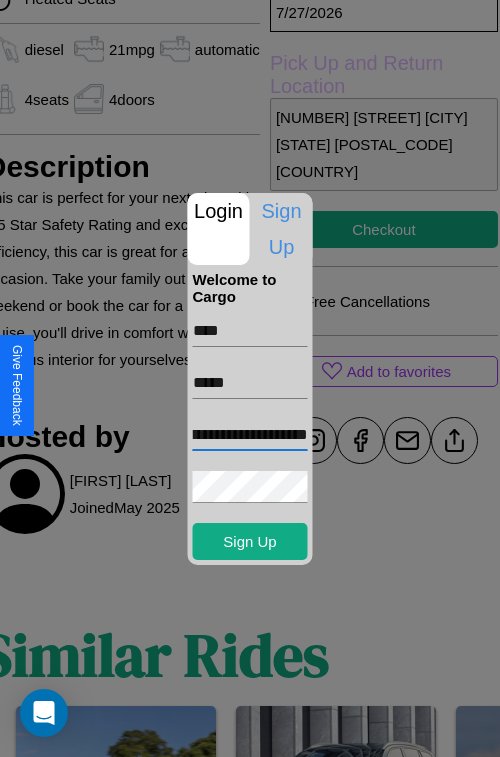 scroll, scrollTop: 0, scrollLeft: 78, axis: horizontal 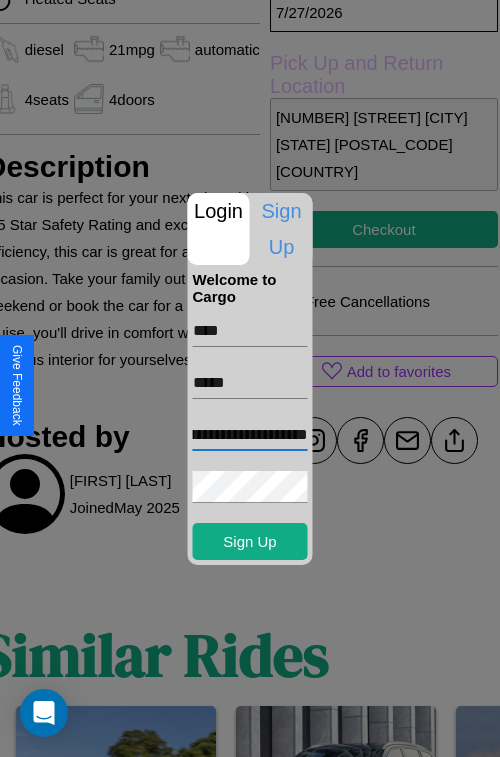 type on "**********" 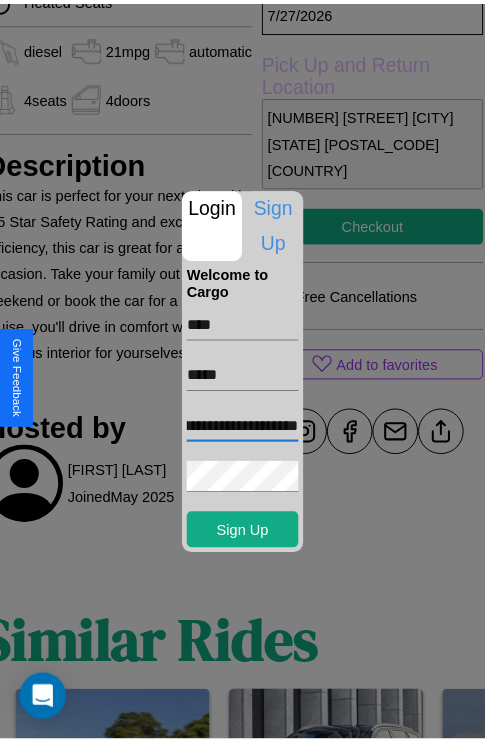 scroll, scrollTop: 0, scrollLeft: 0, axis: both 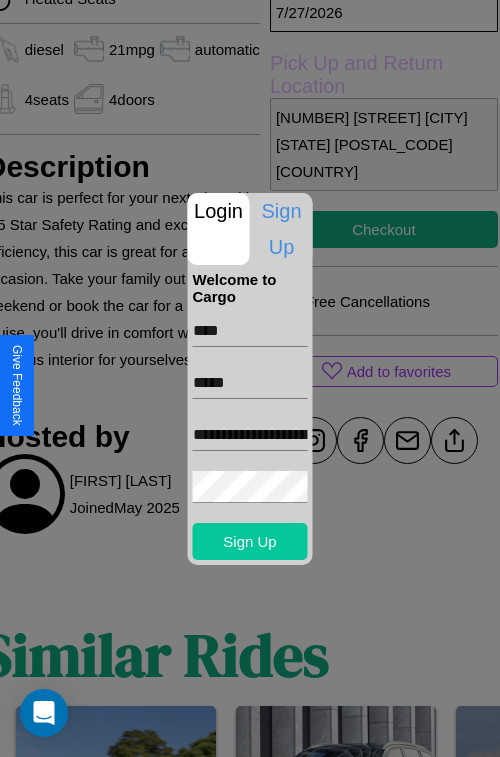 click on "Sign Up" at bounding box center [250, 541] 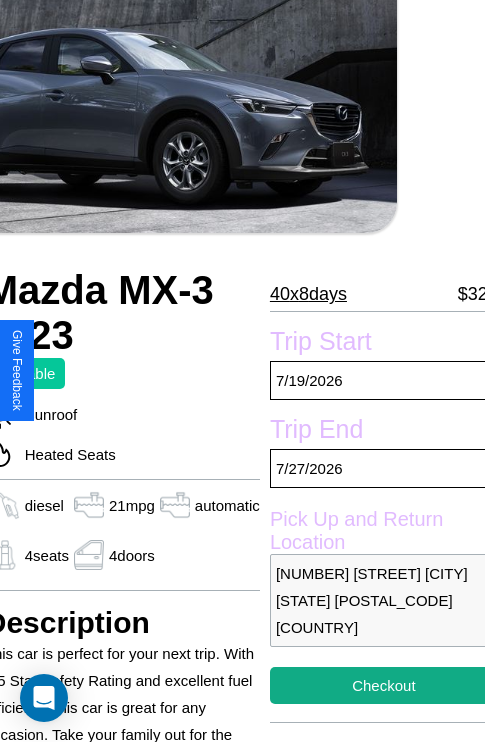 scroll, scrollTop: 133, scrollLeft: 88, axis: both 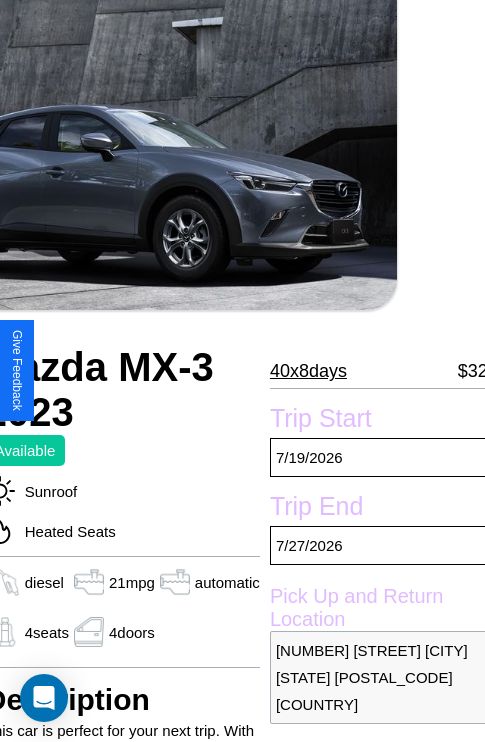 click on "40  x  8  days" at bounding box center [308, 371] 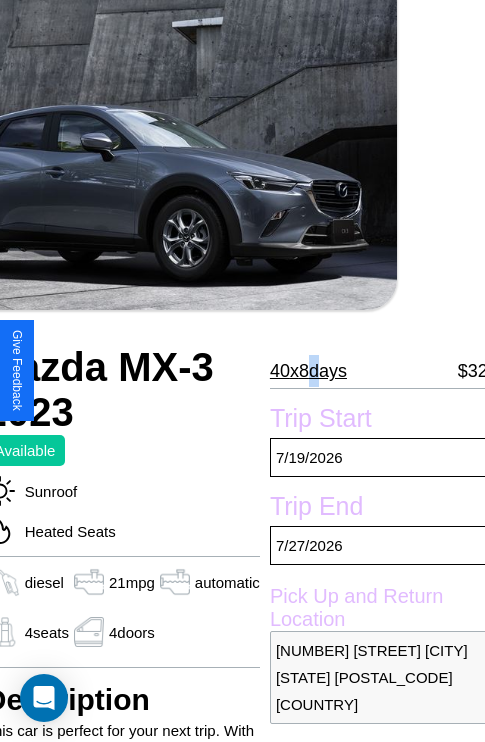 click on "40  x  8  days" at bounding box center (308, 371) 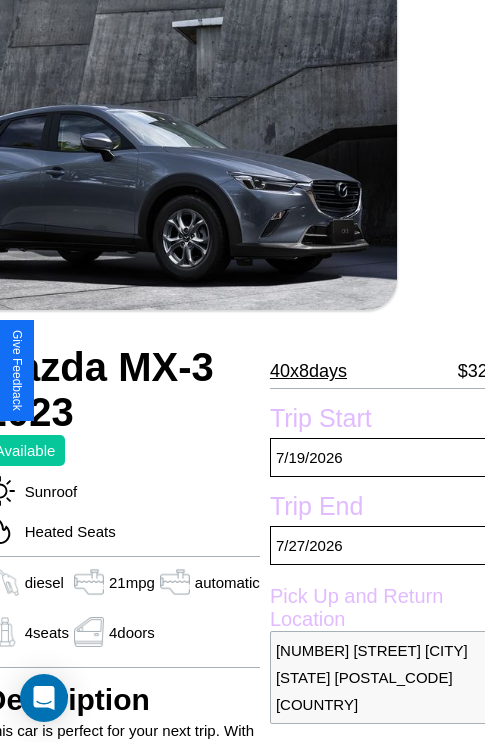 click on "40  x  8  days" at bounding box center [308, 371] 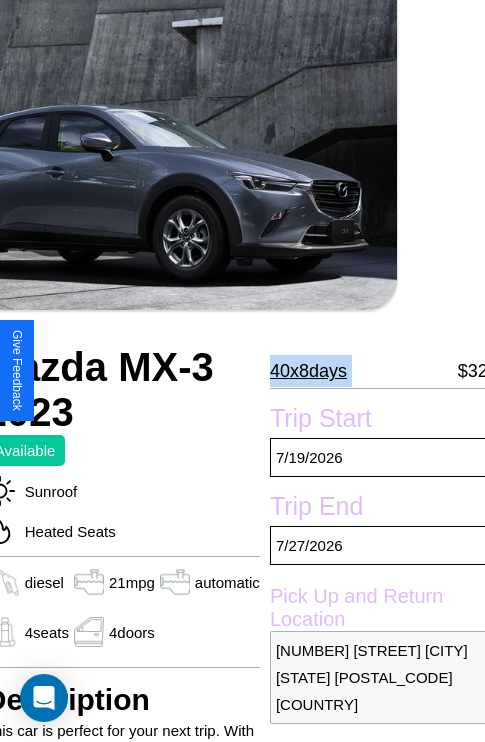 click on "40  x  8  days" at bounding box center [308, 371] 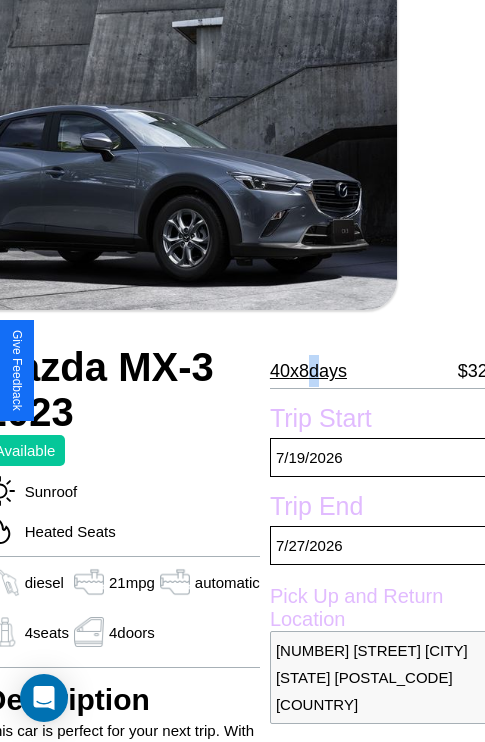 click on "40  x  8  days" at bounding box center [308, 371] 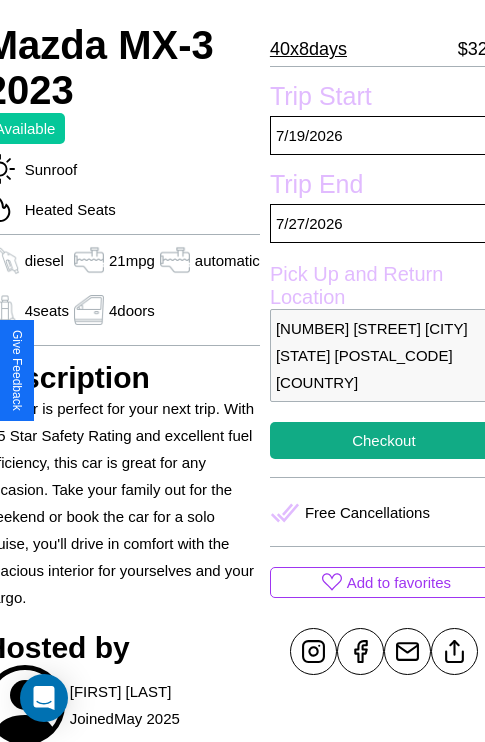 scroll, scrollTop: 524, scrollLeft: 88, axis: both 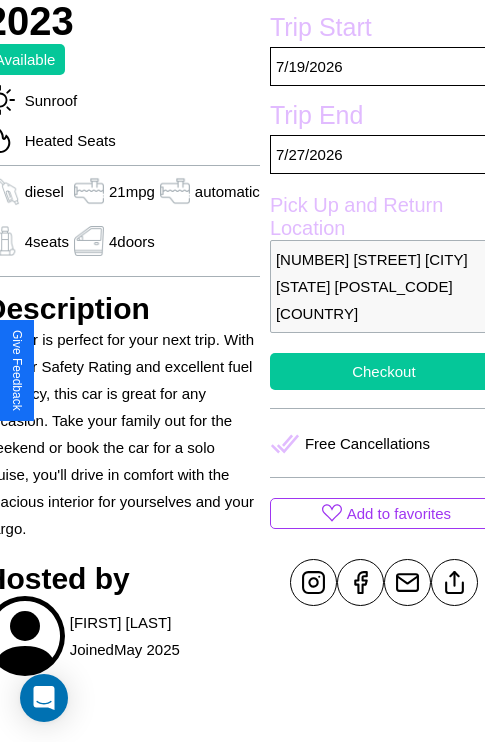click on "Checkout" at bounding box center (384, 371) 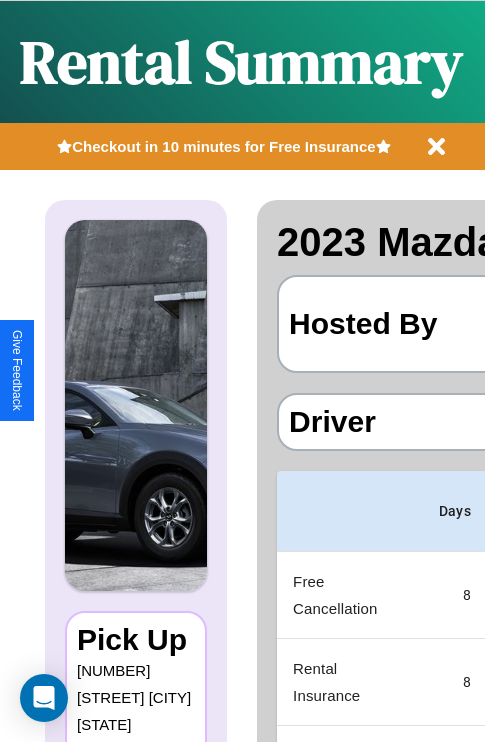 scroll, scrollTop: 0, scrollLeft: 397, axis: horizontal 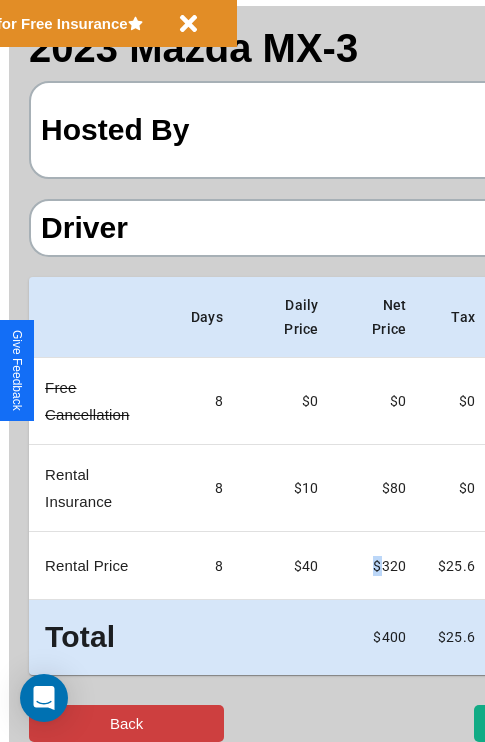 click on "Back" at bounding box center [126, 723] 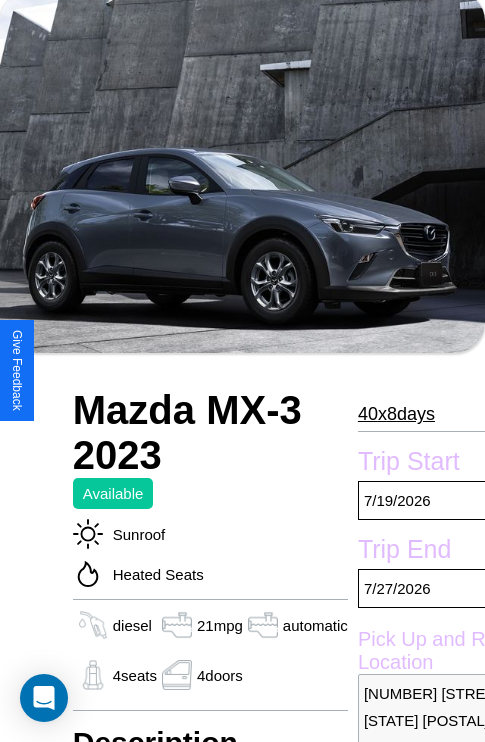 scroll, scrollTop: 133, scrollLeft: 0, axis: vertical 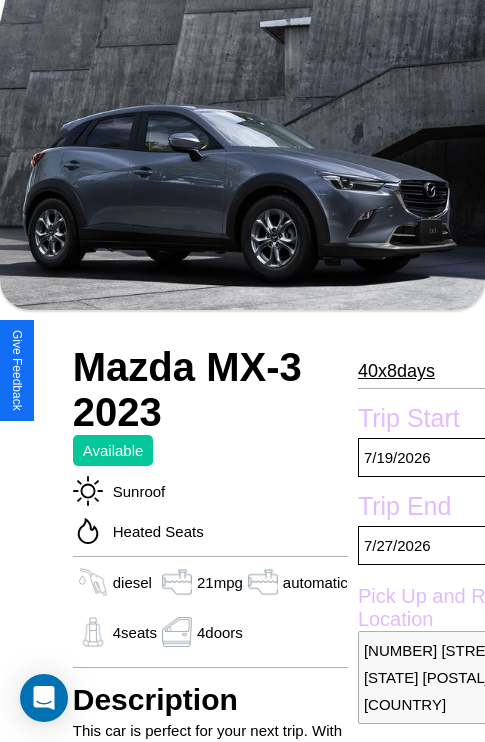 click on "40  x  8  days" at bounding box center [396, 371] 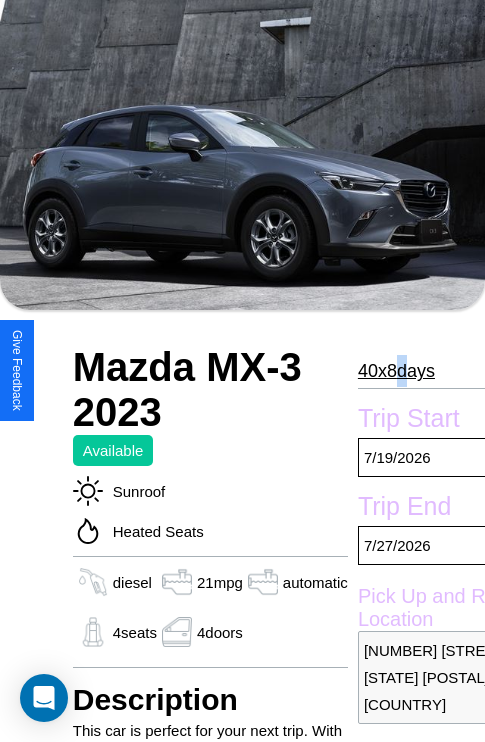 click on "40  x  8  days" at bounding box center (396, 371) 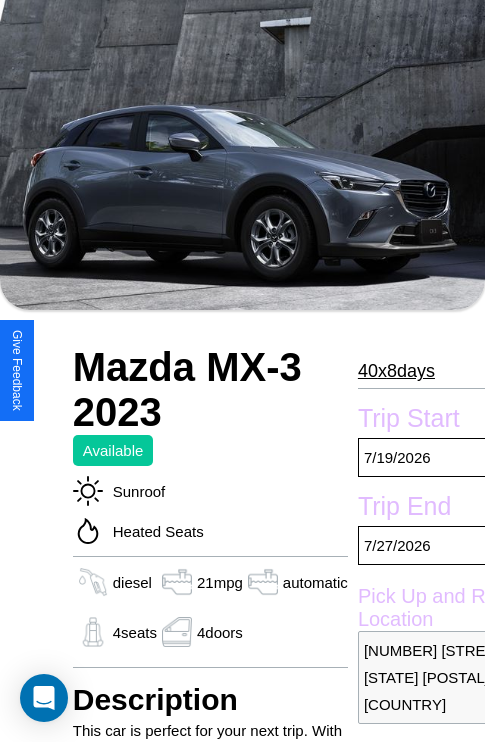 click on "40  x  8  days" at bounding box center (396, 371) 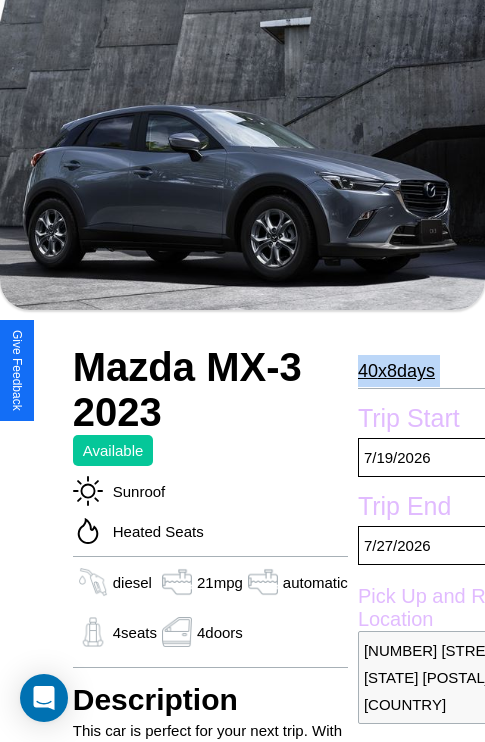 click on "40  x  8  days" at bounding box center (396, 371) 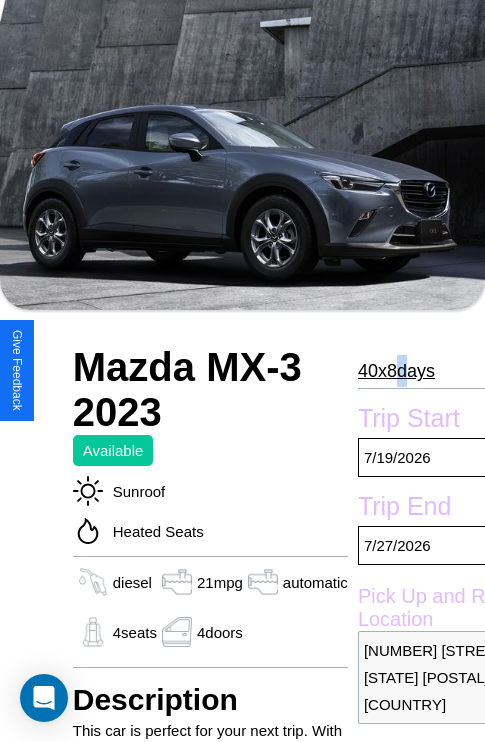 click on "40  x  8  days" at bounding box center (396, 371) 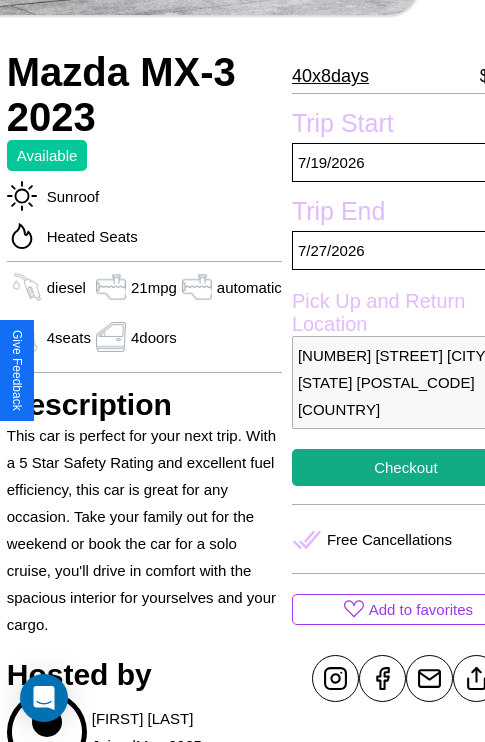 scroll, scrollTop: 524, scrollLeft: 88, axis: both 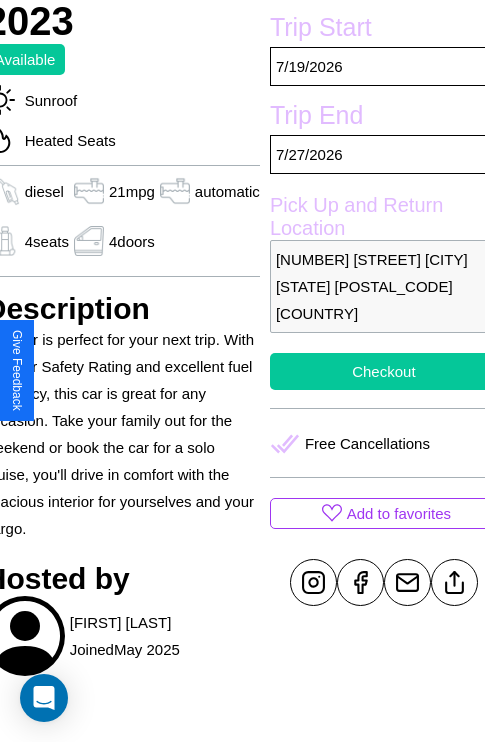 click on "Checkout" at bounding box center [384, 371] 